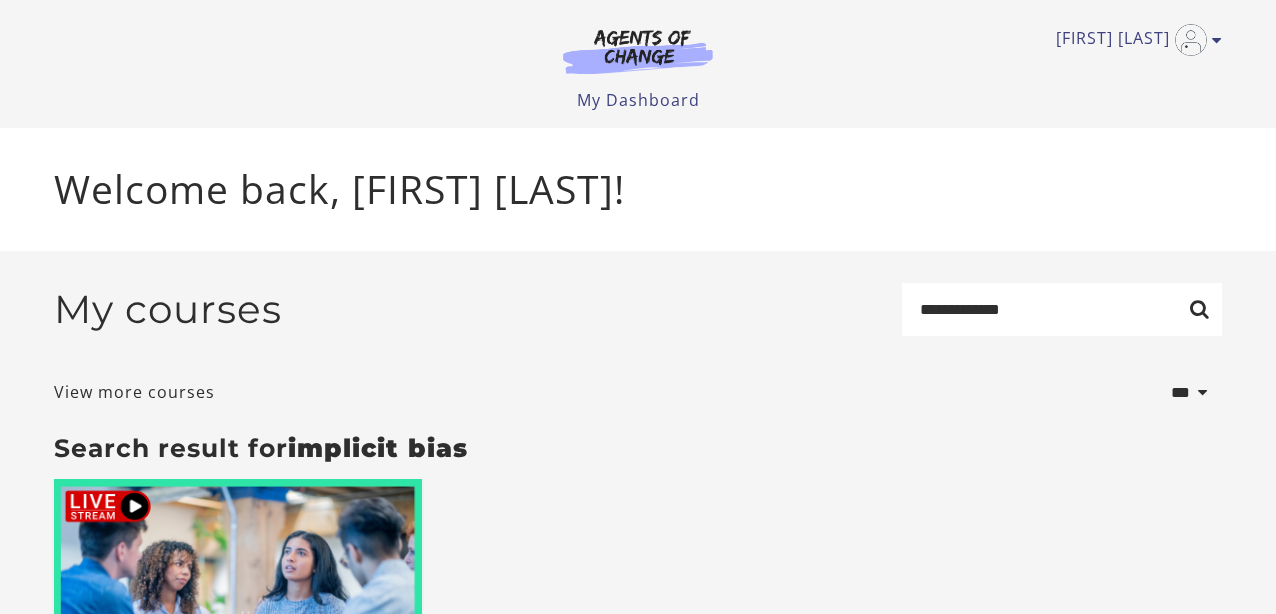 scroll, scrollTop: 0, scrollLeft: 0, axis: both 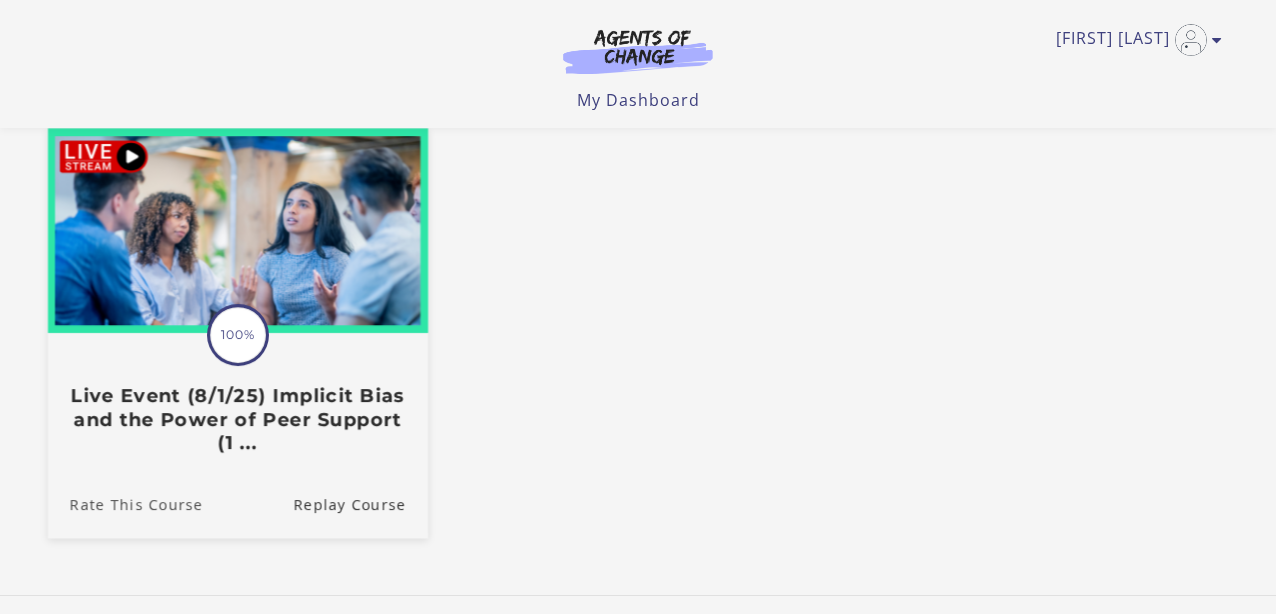 click on "Rate This Course" at bounding box center [125, 503] 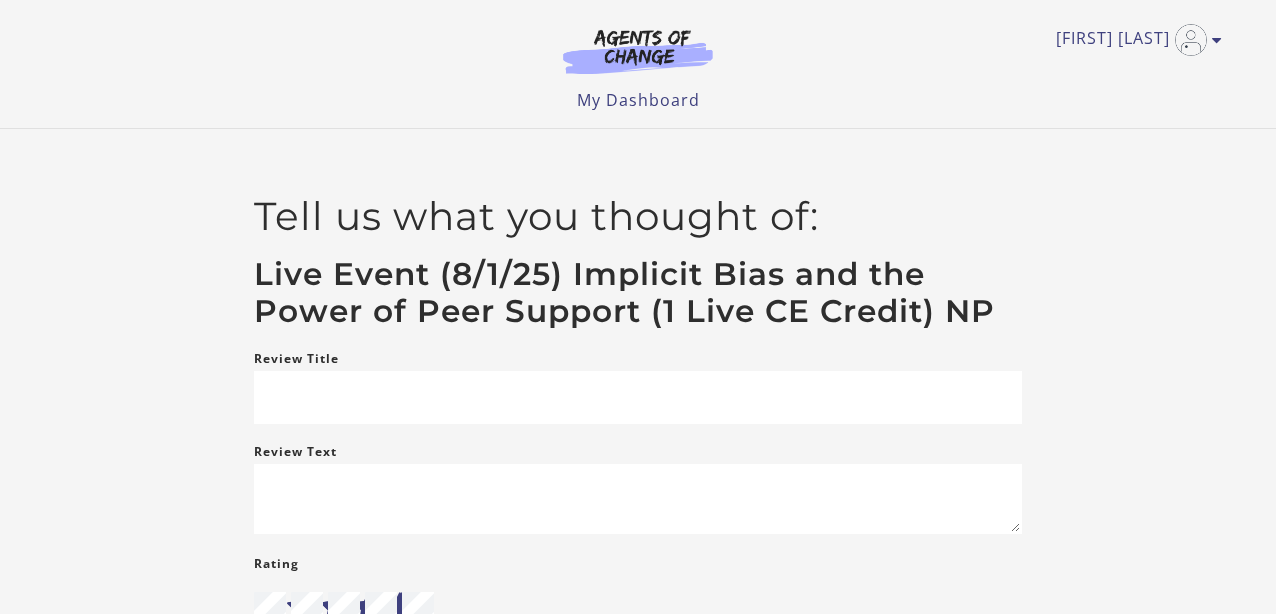 scroll, scrollTop: 0, scrollLeft: 0, axis: both 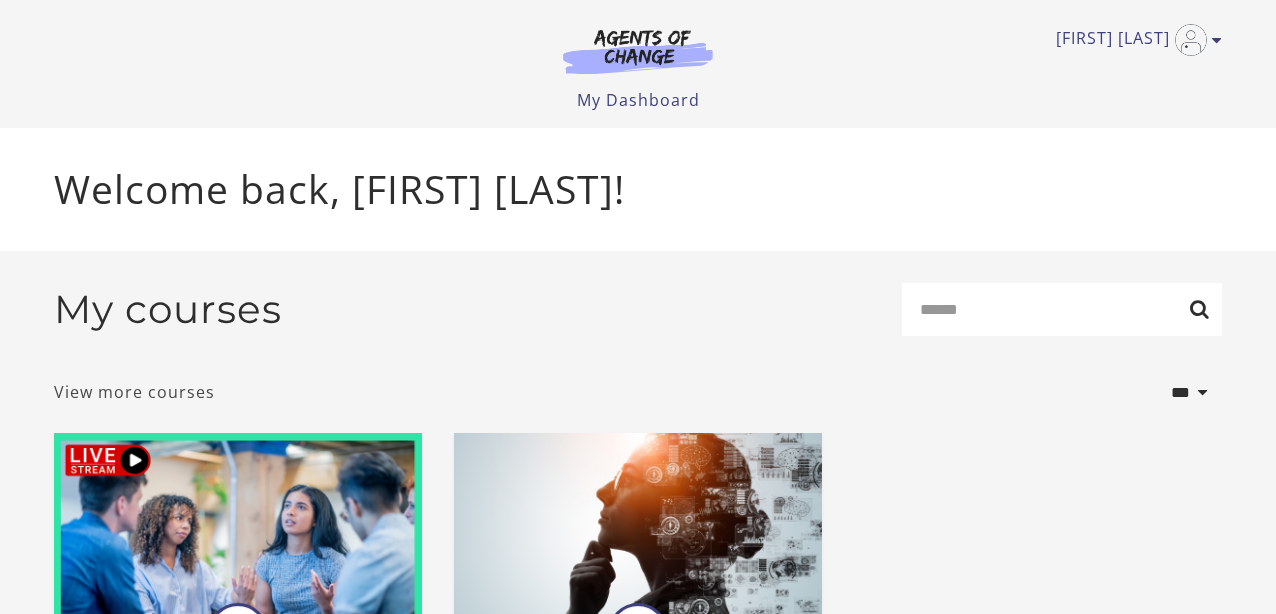 click on "View more courses" at bounding box center [134, 392] 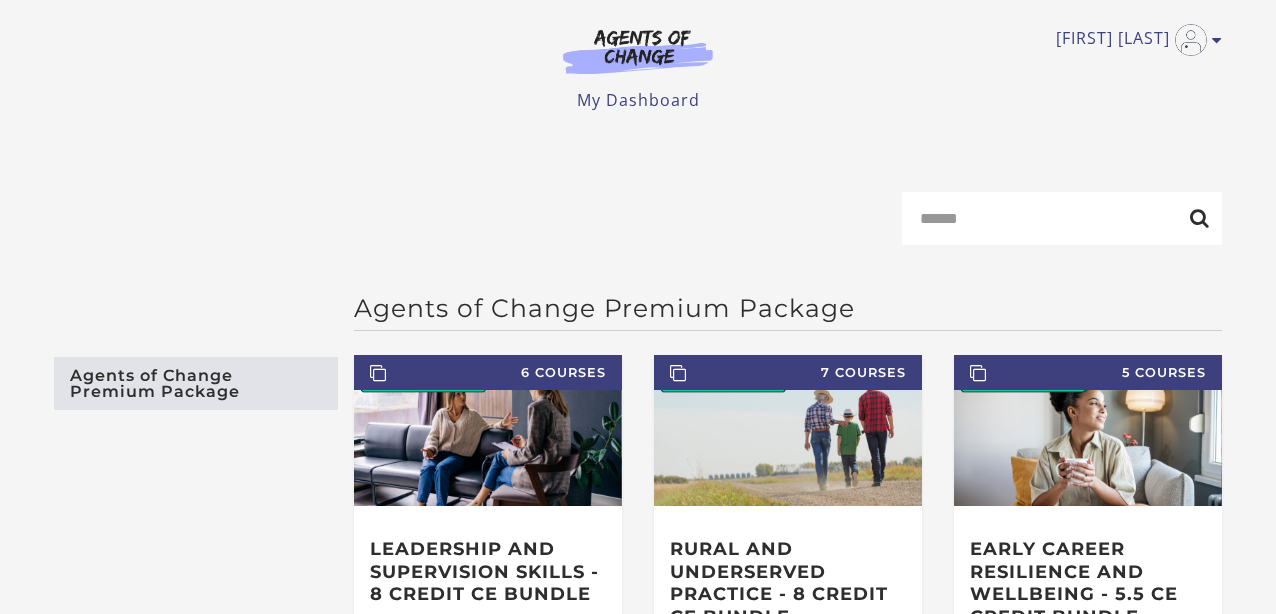 scroll, scrollTop: 0, scrollLeft: 0, axis: both 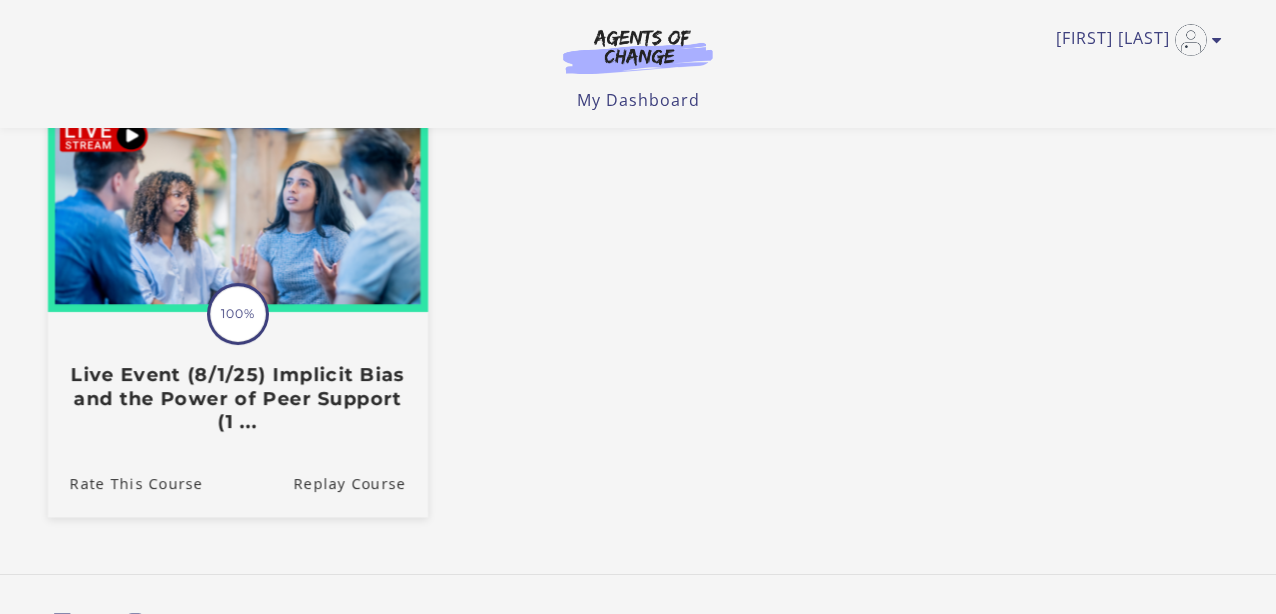 click on "Live Event (8/1/25) Implicit Bias and the Power of Peer Support (1 ..." at bounding box center (238, 398) 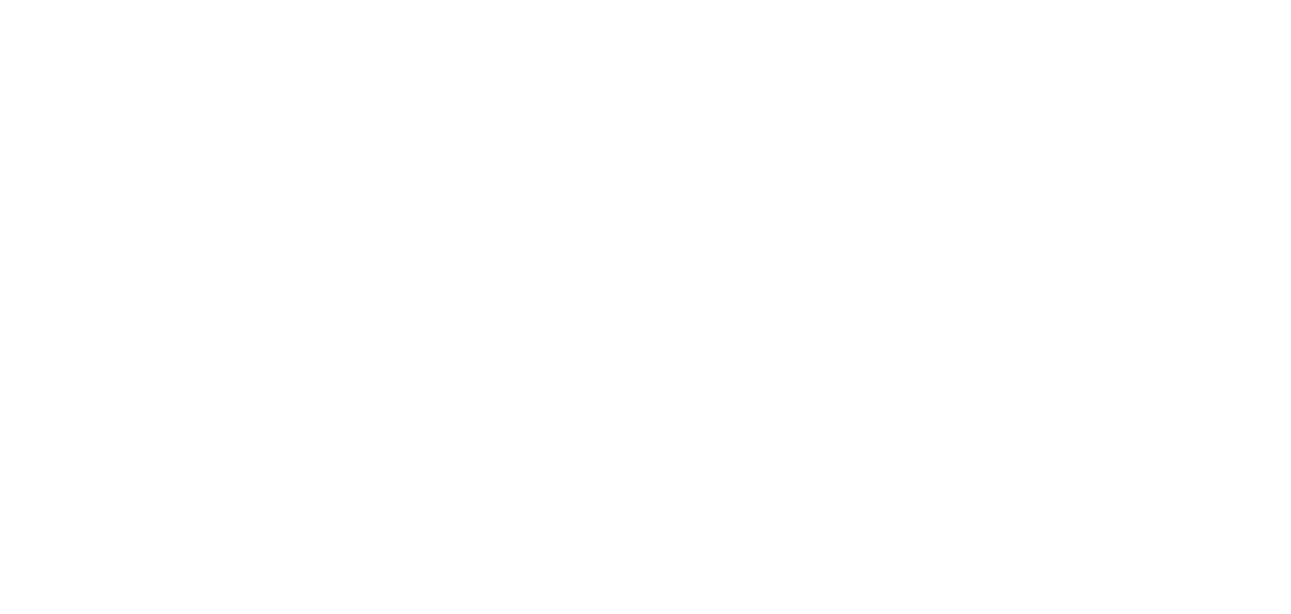 scroll, scrollTop: 0, scrollLeft: 0, axis: both 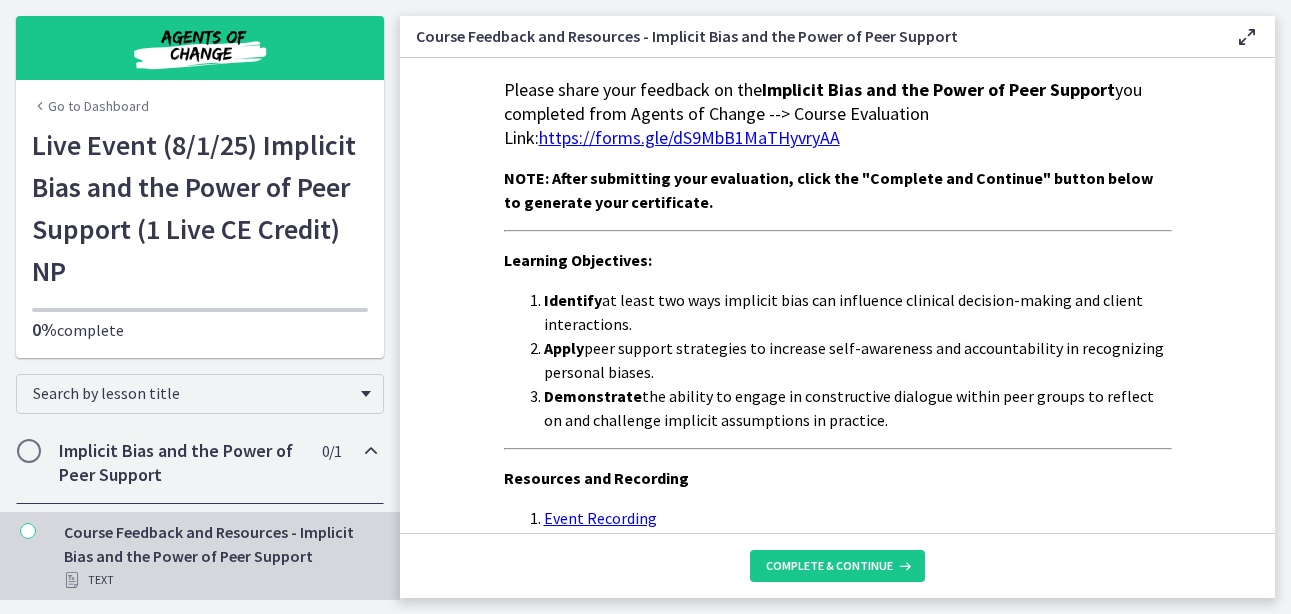click on "https://forms.gle/dS9MbB1MaTHyvryAA" at bounding box center [689, 137] 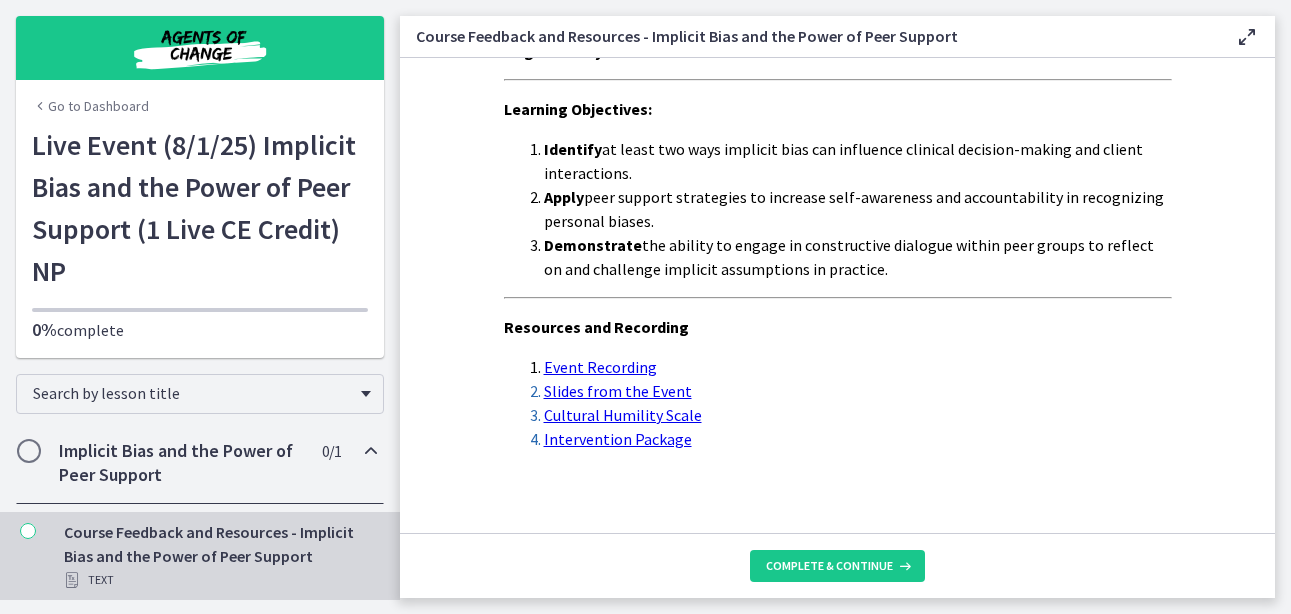 scroll, scrollTop: 201, scrollLeft: 0, axis: vertical 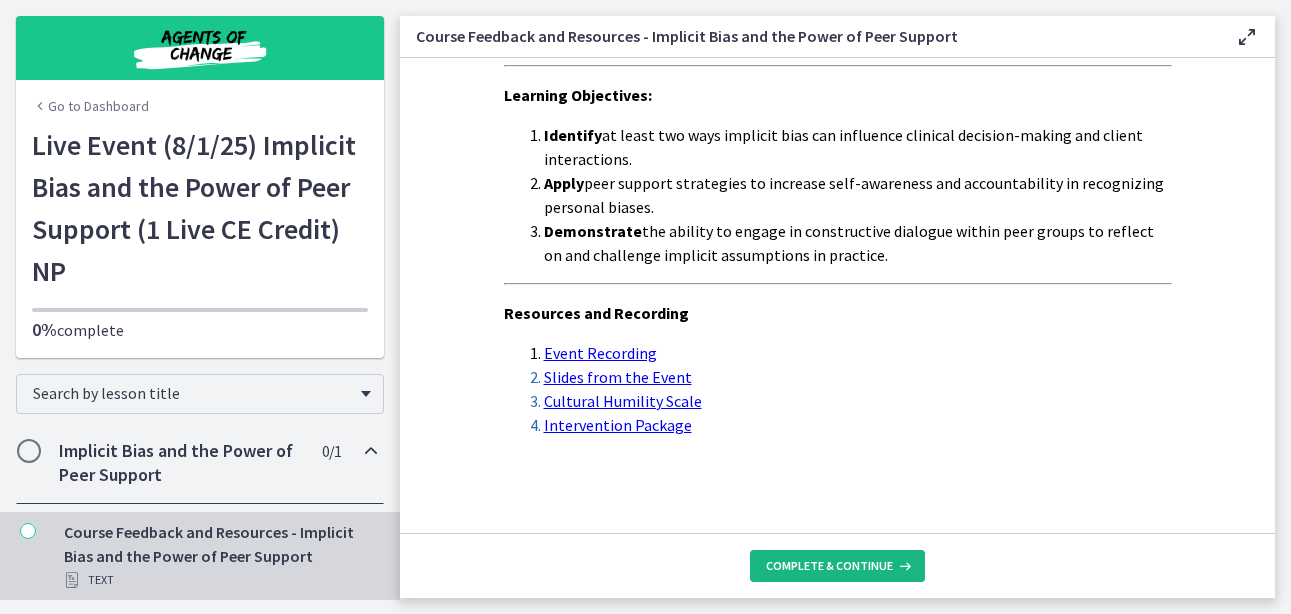 click on "Complete & continue" at bounding box center (829, 566) 